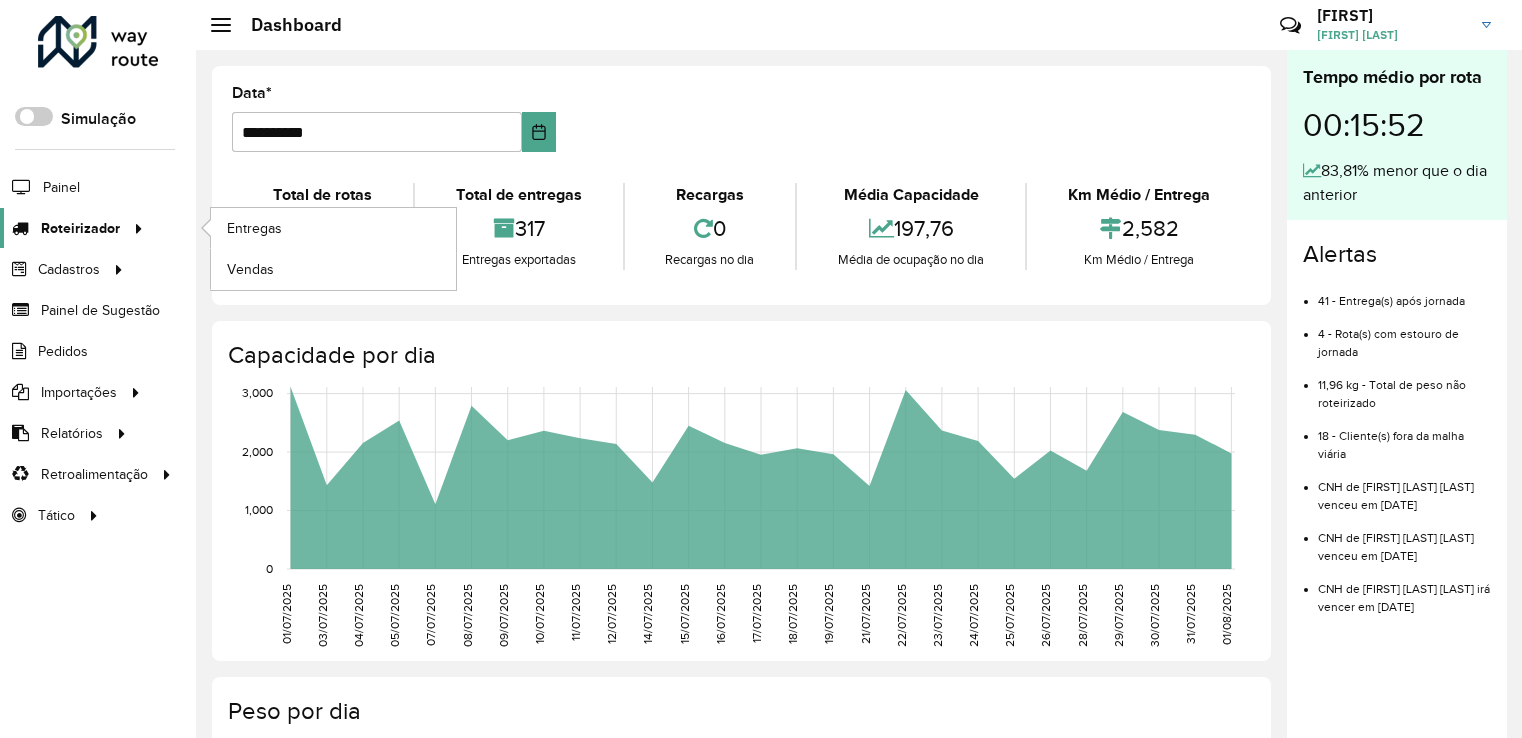 scroll, scrollTop: 0, scrollLeft: 0, axis: both 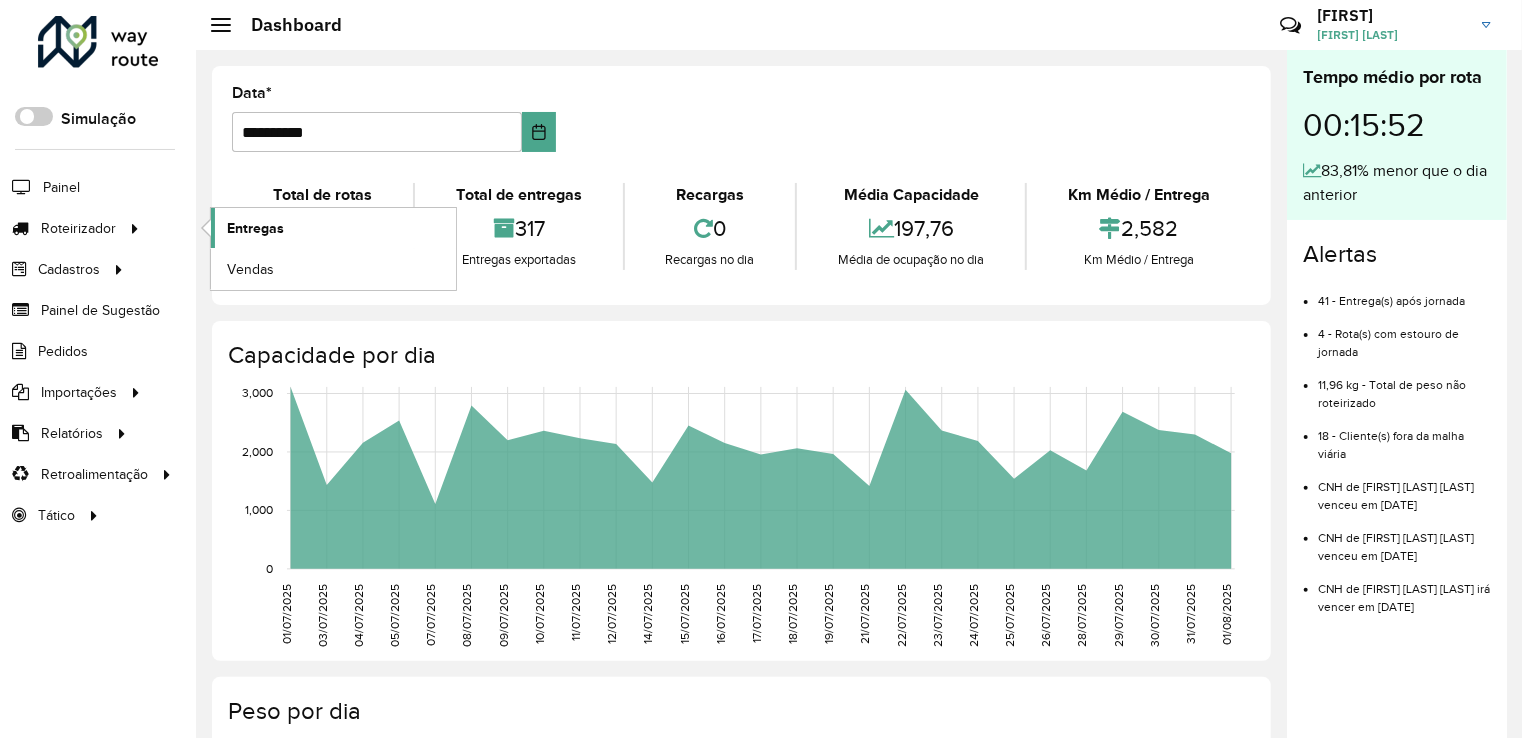 click on "Entregas" 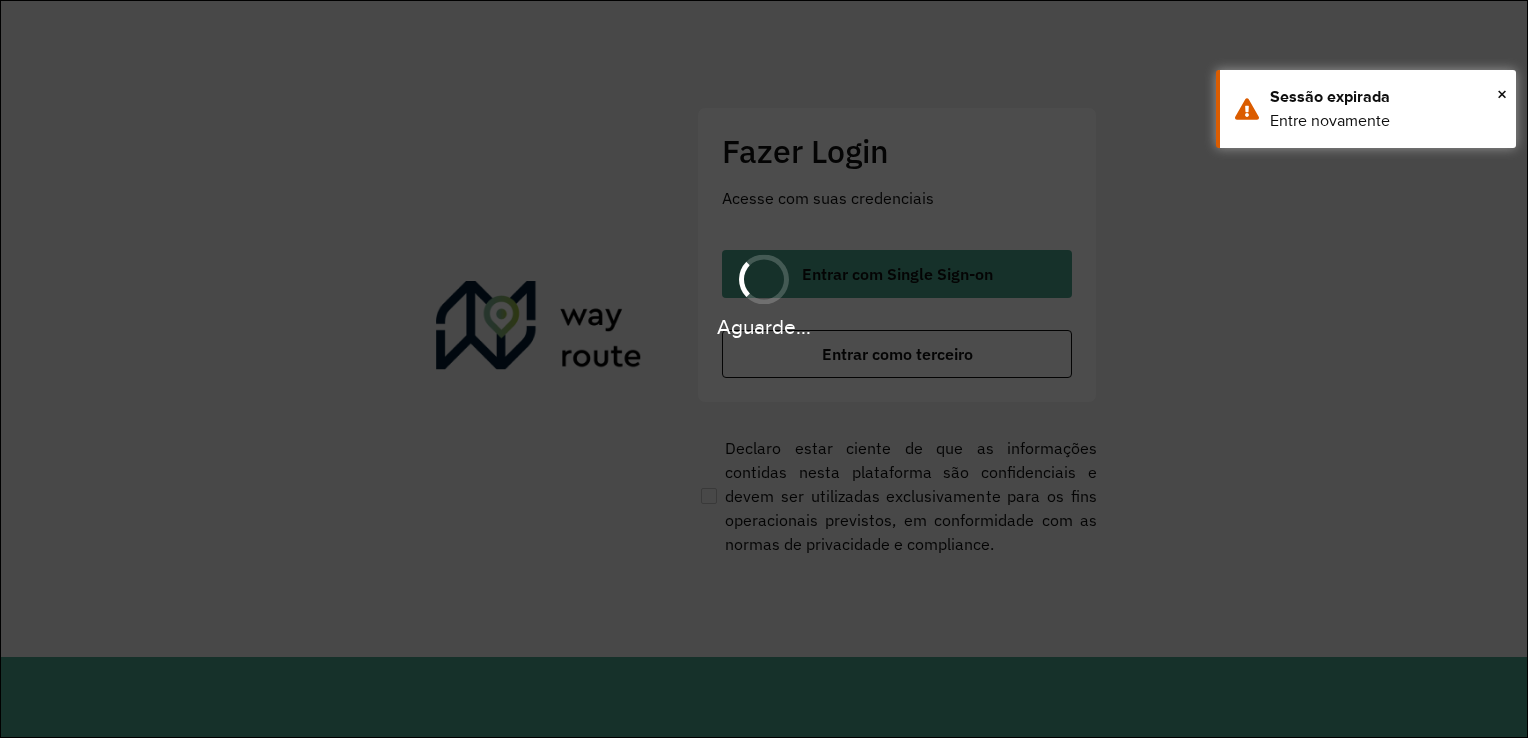 scroll, scrollTop: 0, scrollLeft: 0, axis: both 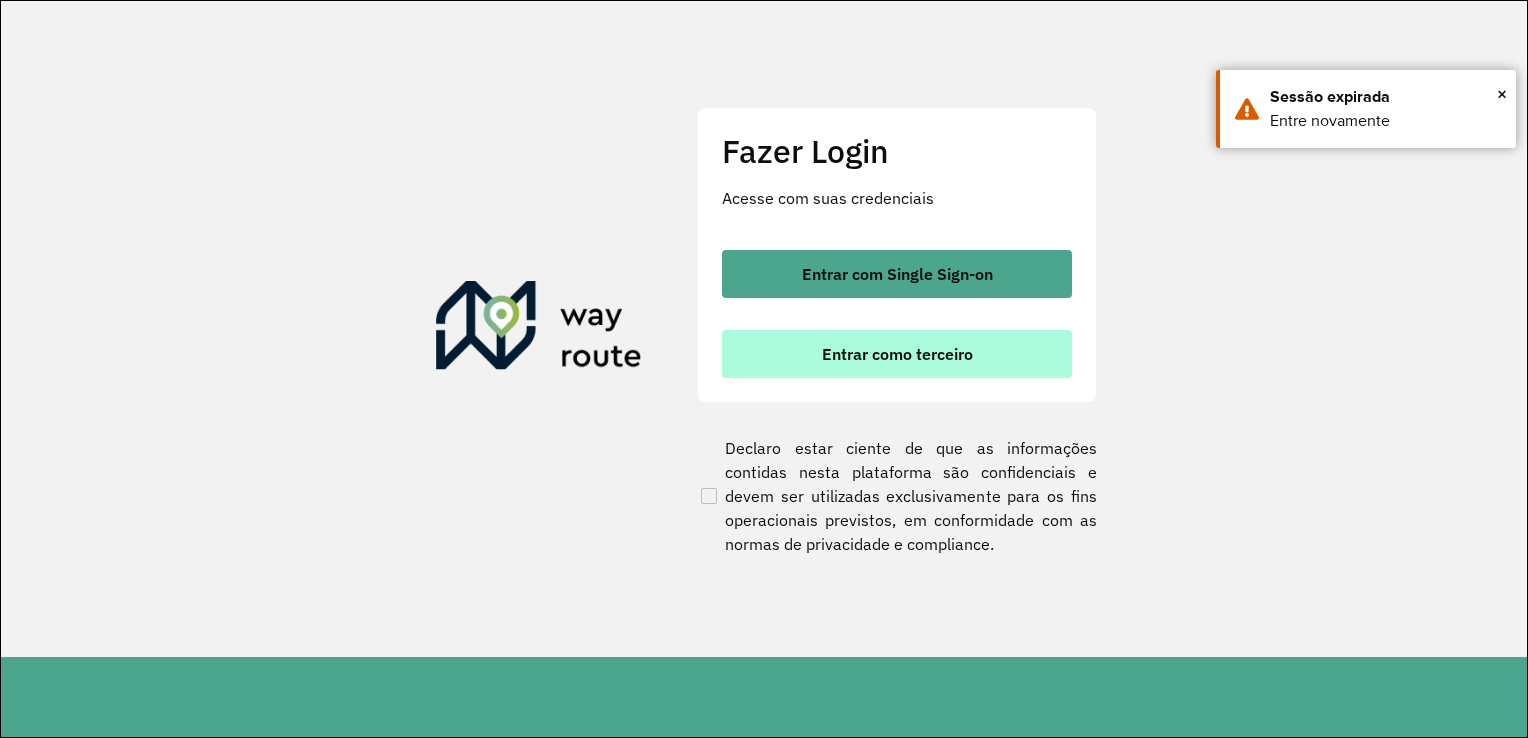 click on "Entrar como terceiro" at bounding box center (897, 354) 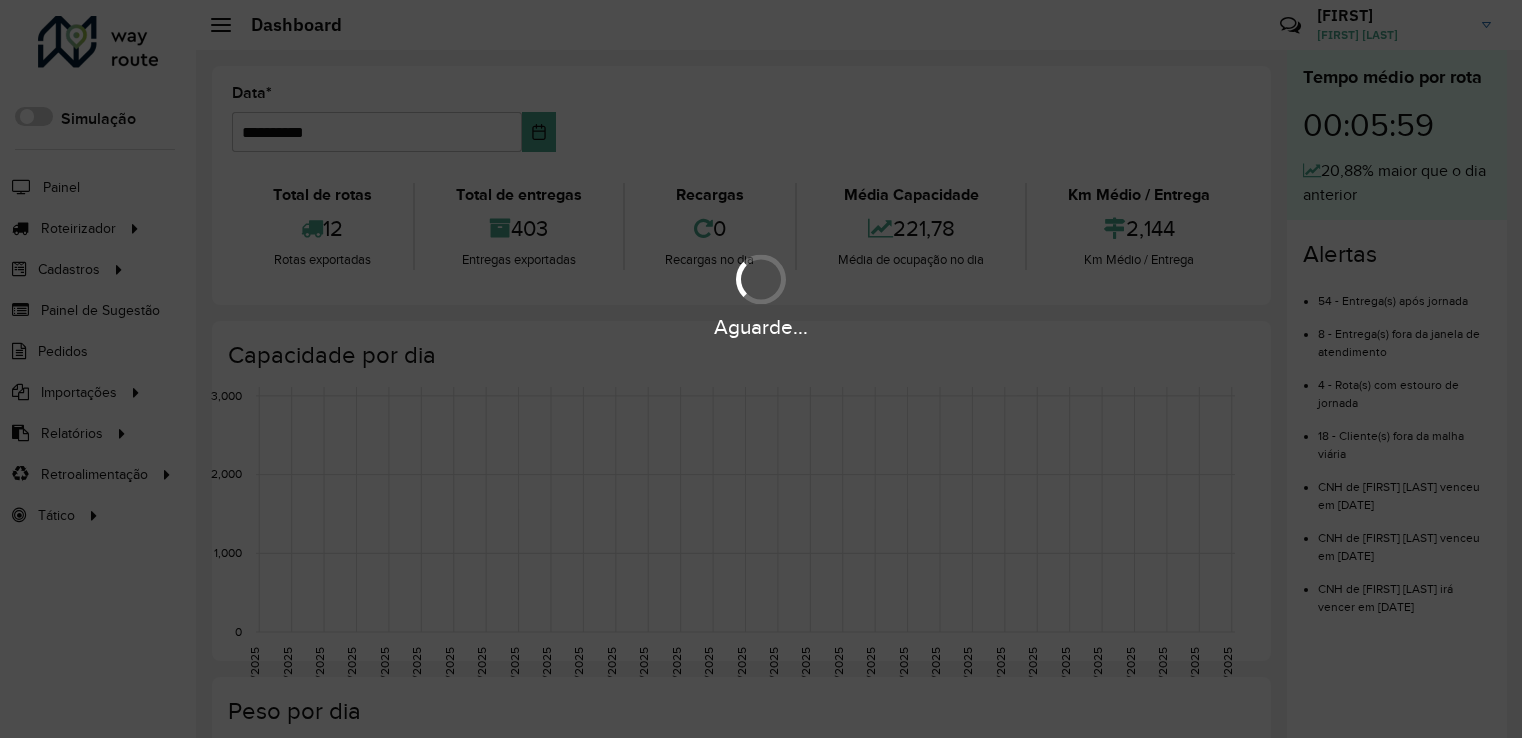 scroll, scrollTop: 0, scrollLeft: 0, axis: both 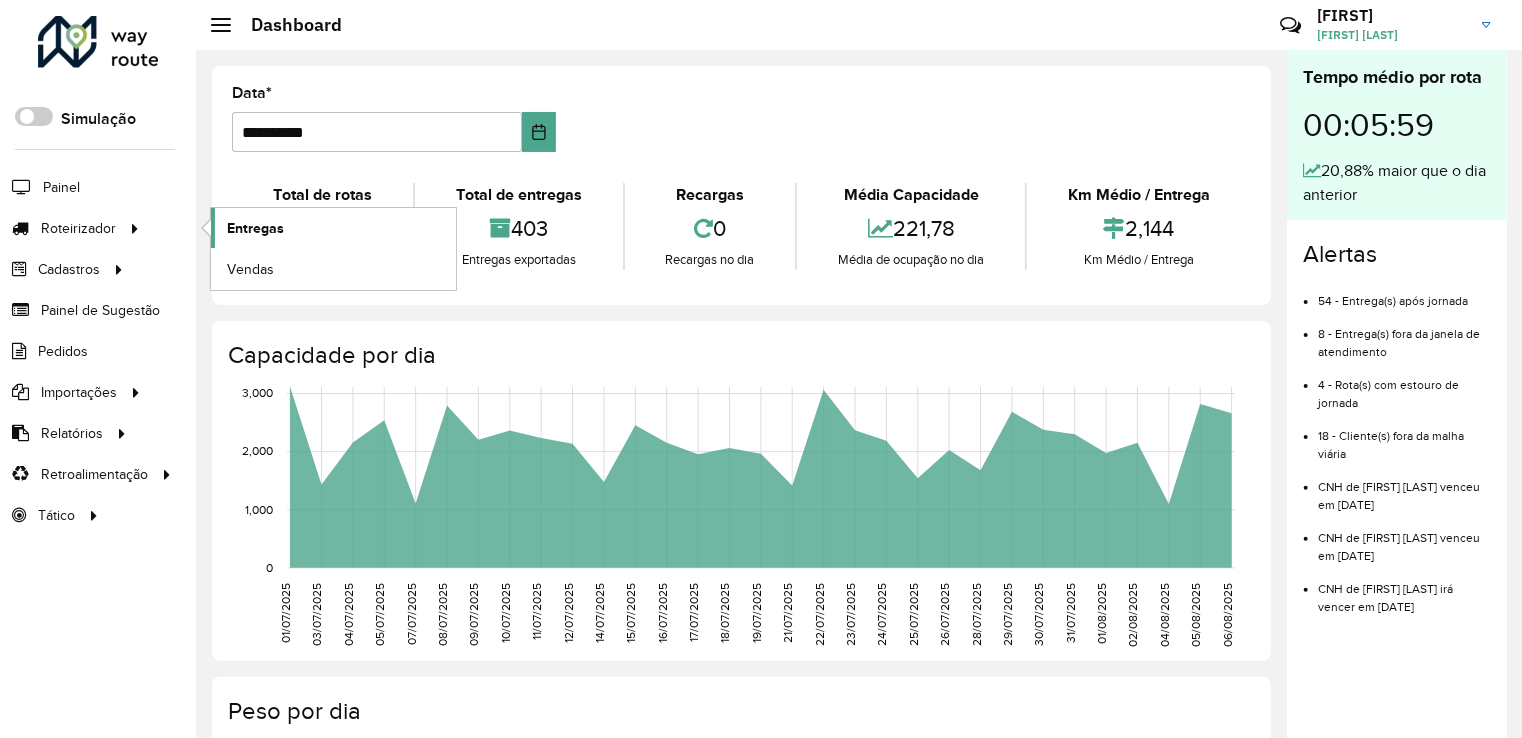click on "Entregas" 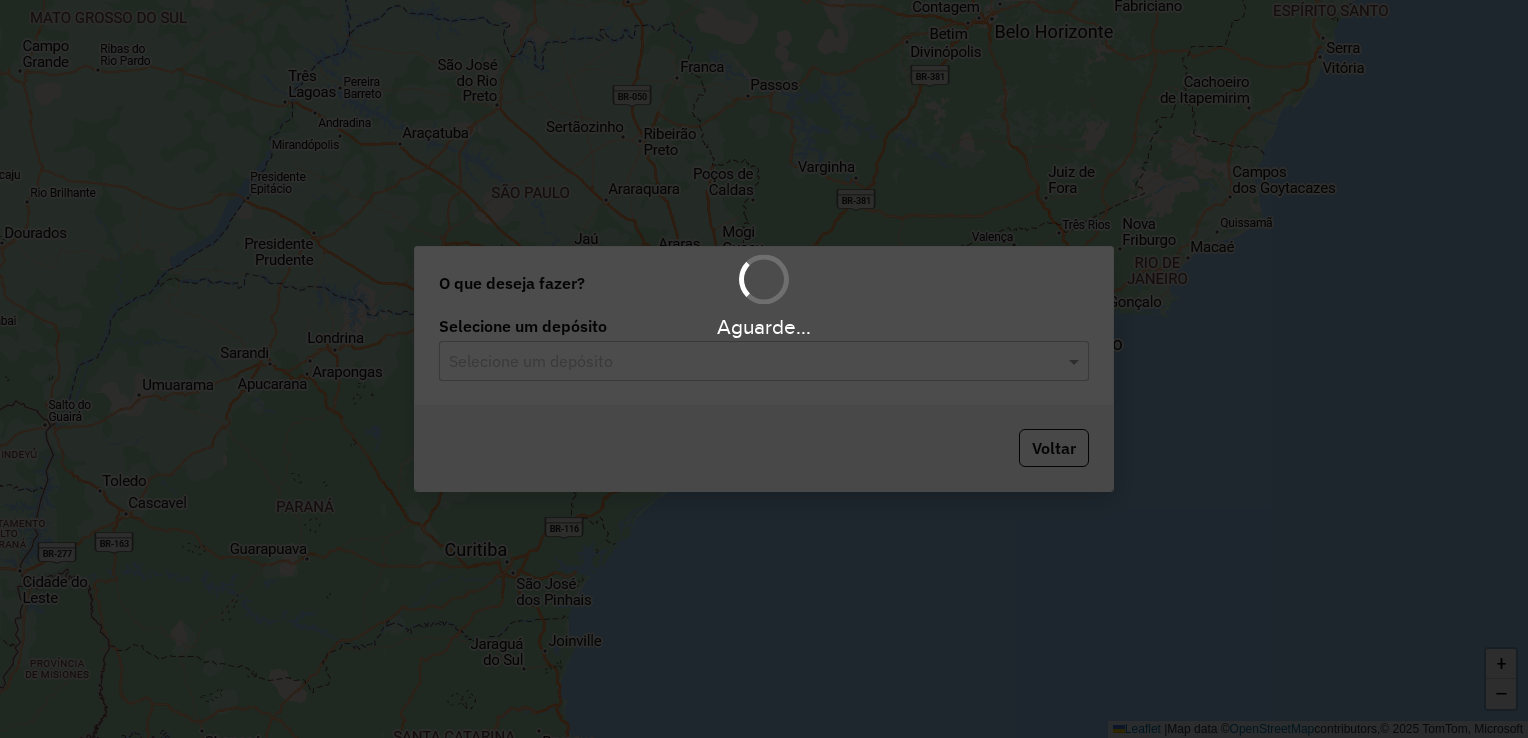 scroll, scrollTop: 0, scrollLeft: 0, axis: both 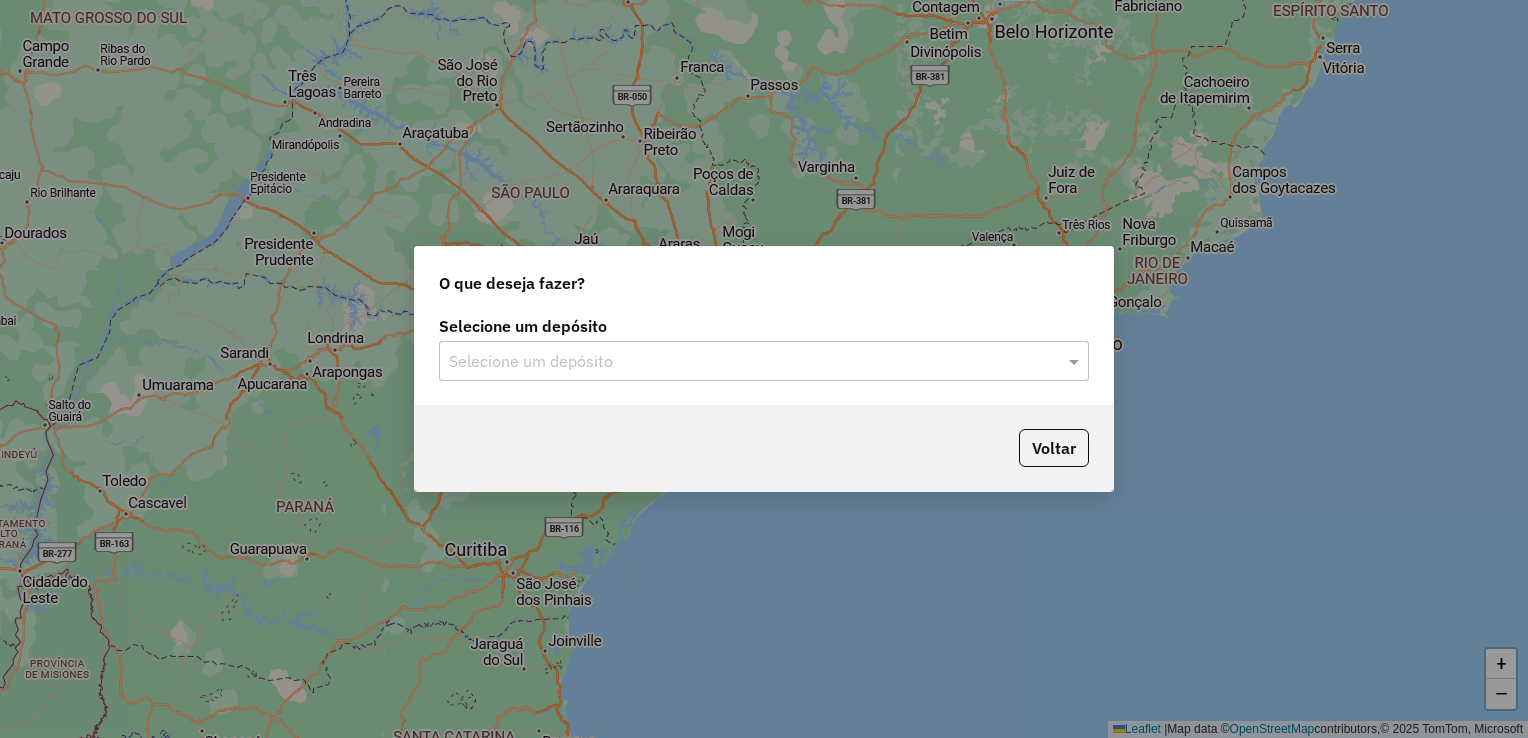 click 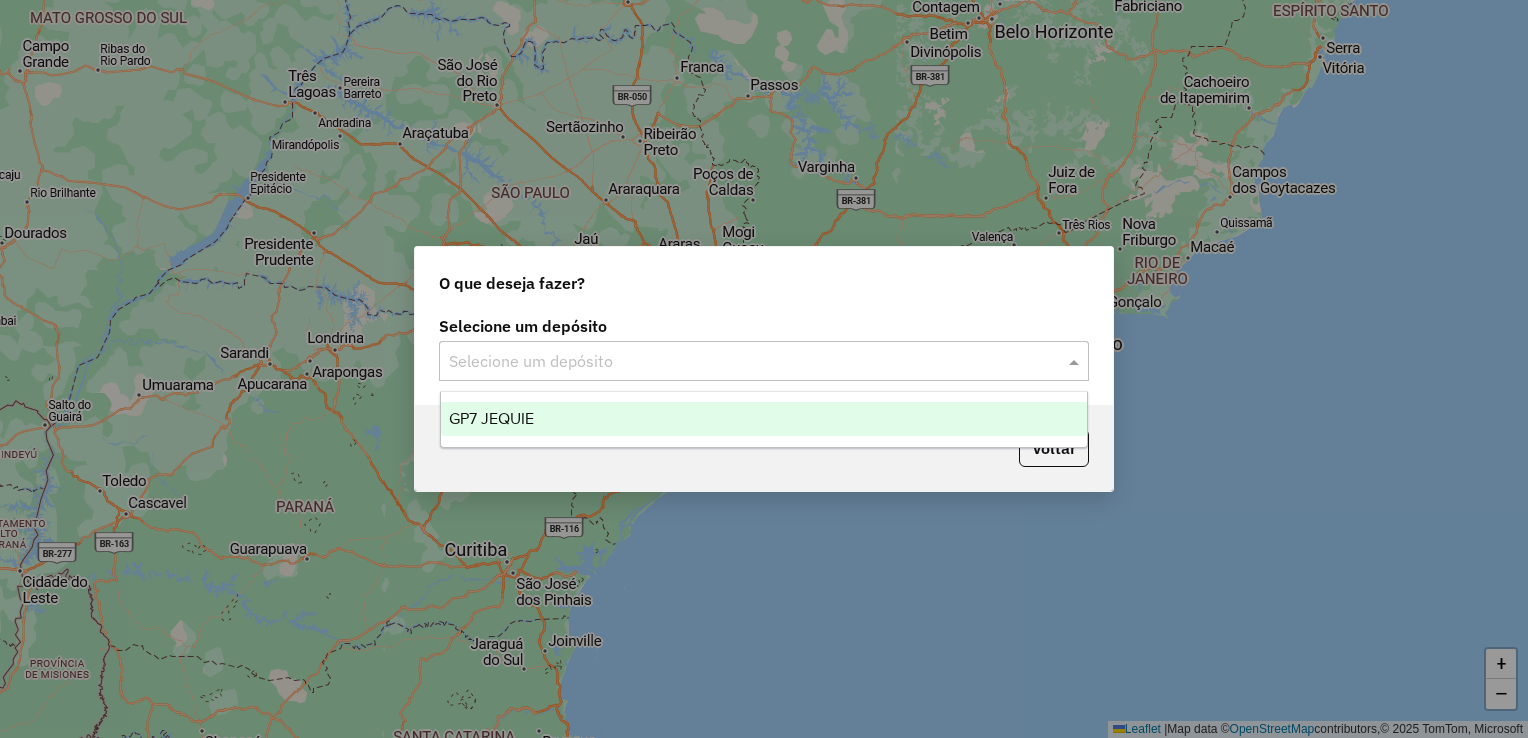 drag, startPoint x: 588, startPoint y: 412, endPoint x: 604, endPoint y: 408, distance: 16.492422 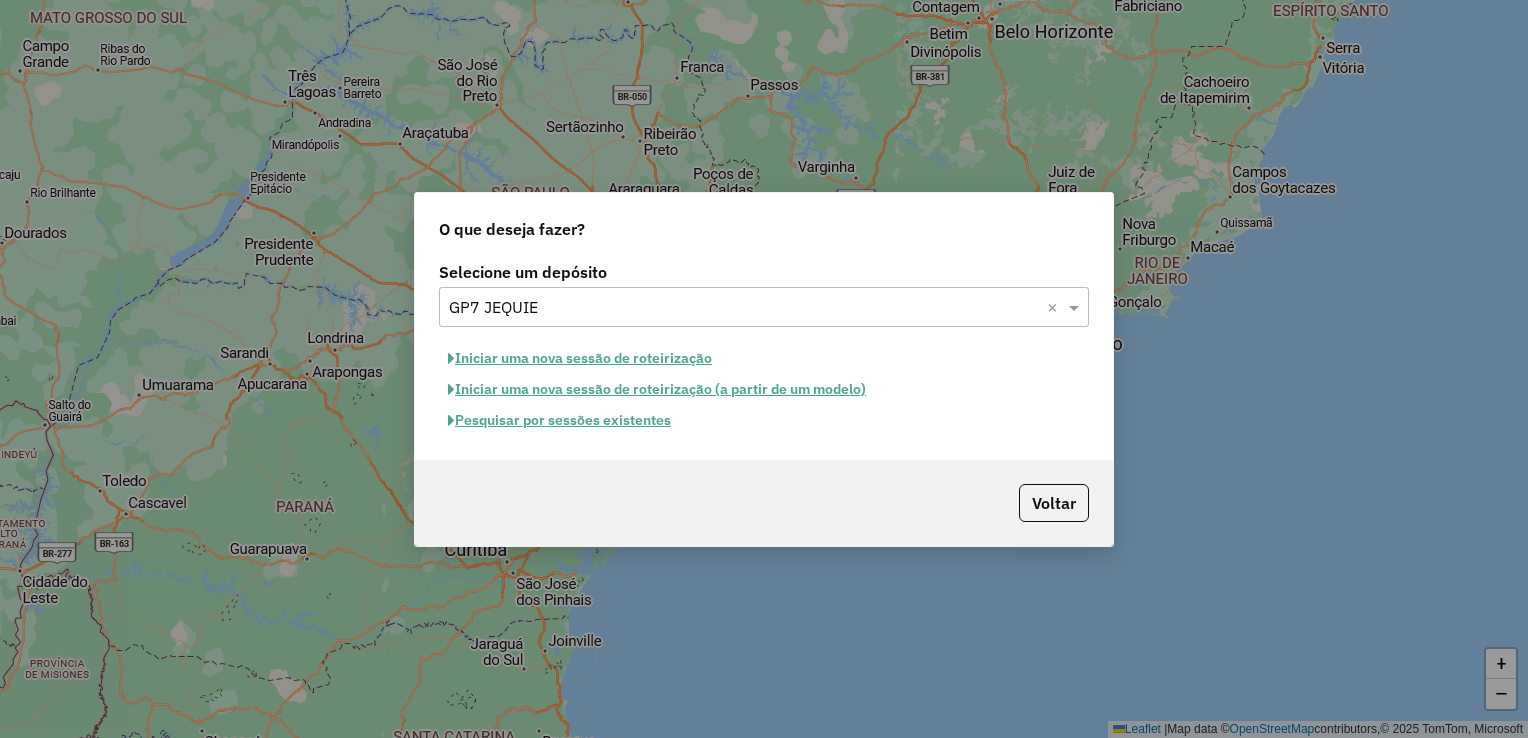 click on "Pesquisar por sessões existentes" 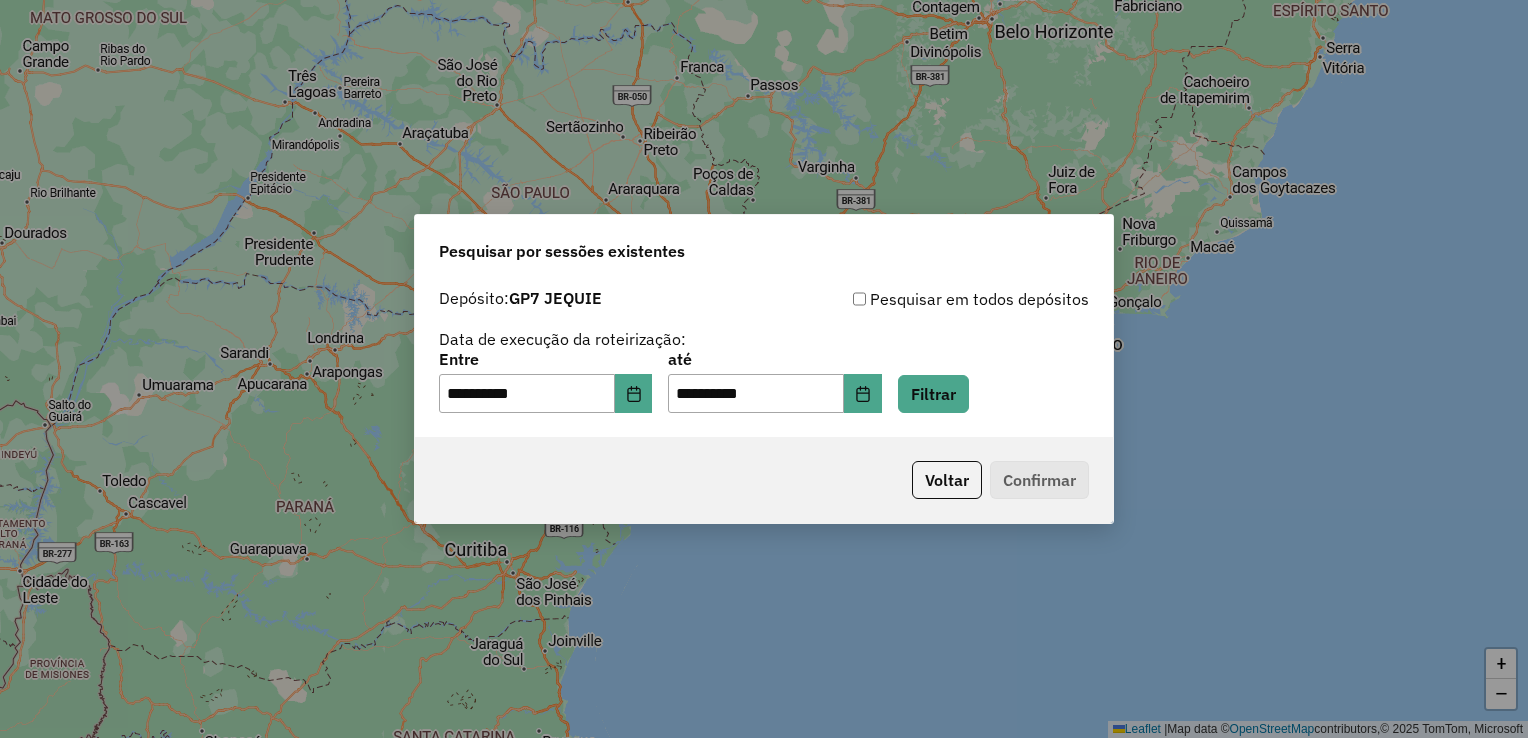 click on "**********" 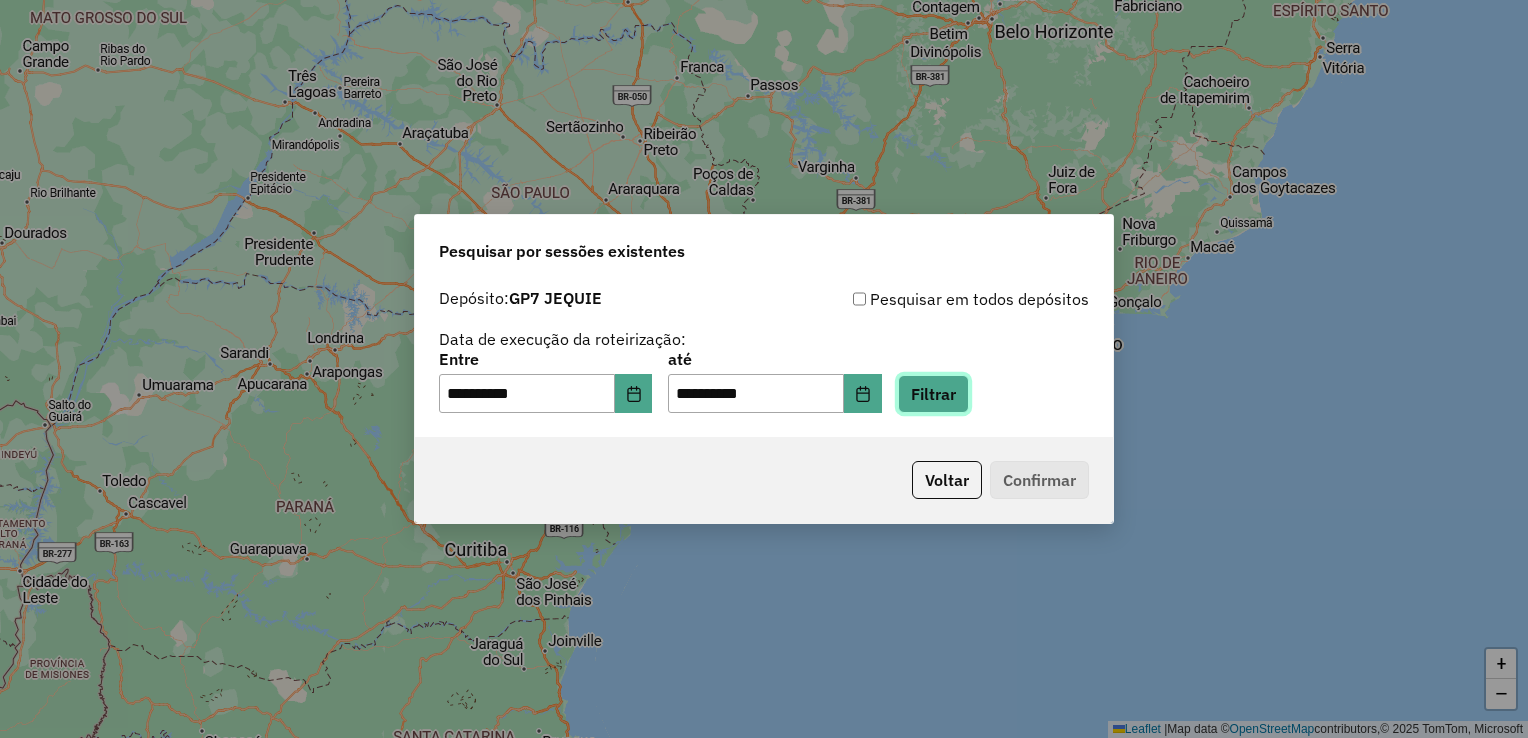 click on "Filtrar" 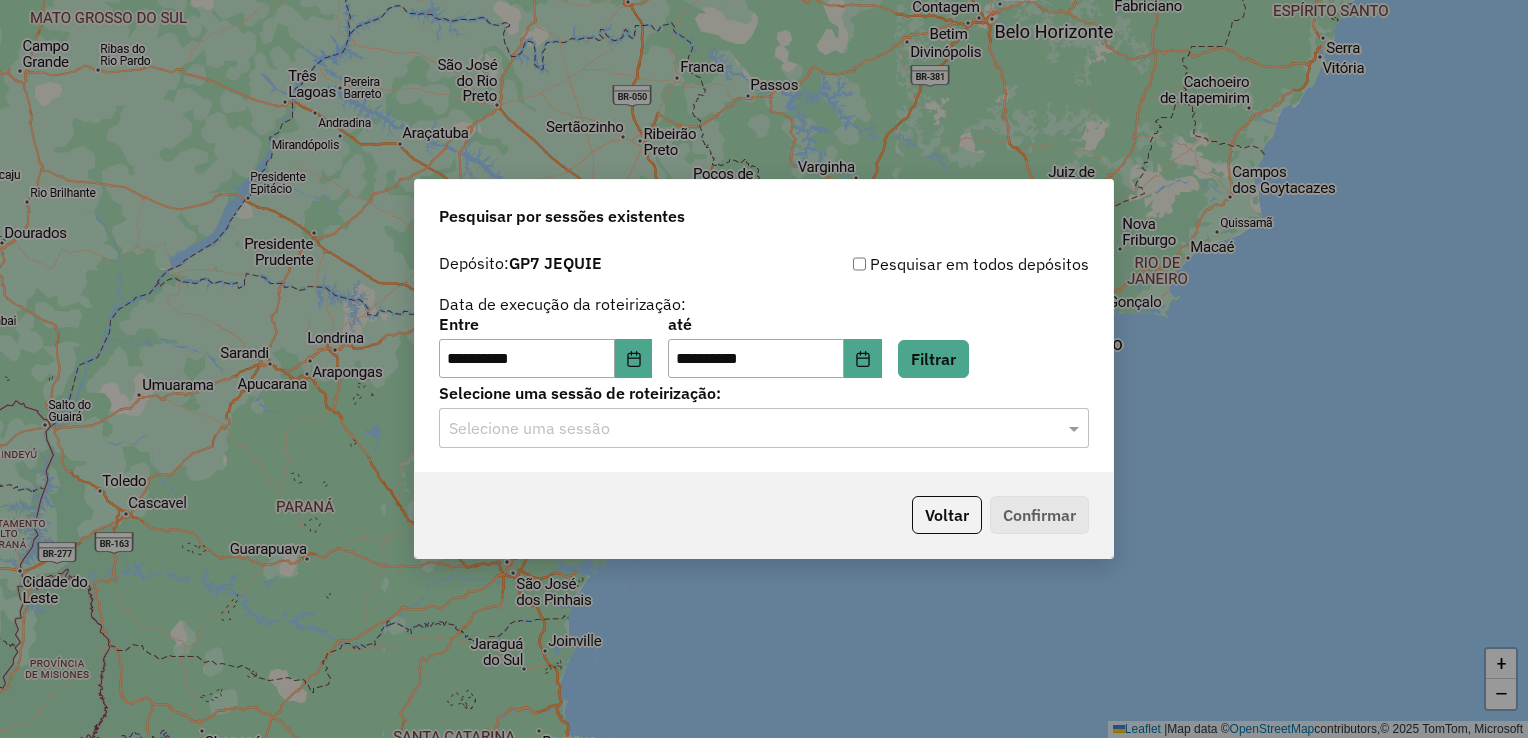 click 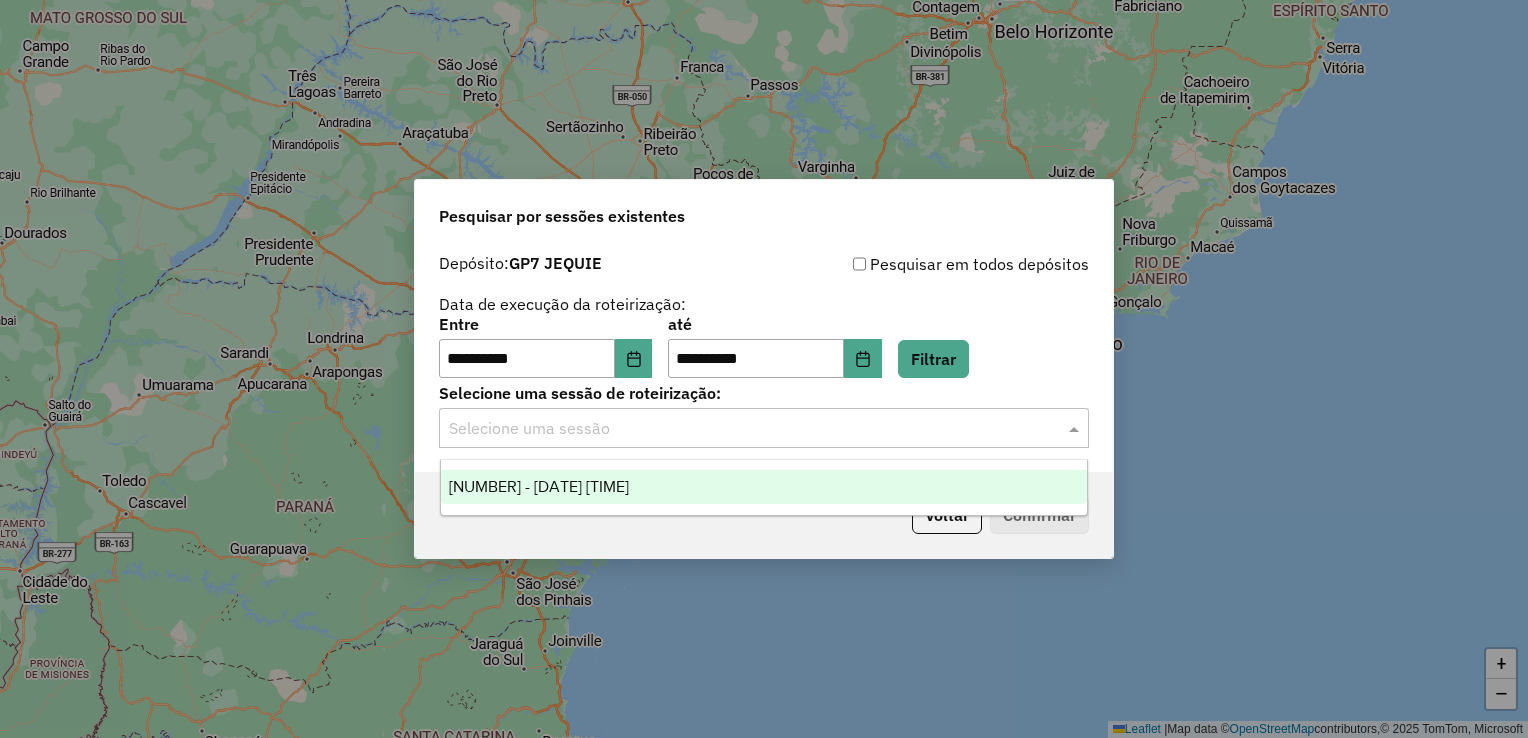 drag, startPoint x: 838, startPoint y: 480, endPoint x: 854, endPoint y: 489, distance: 18.35756 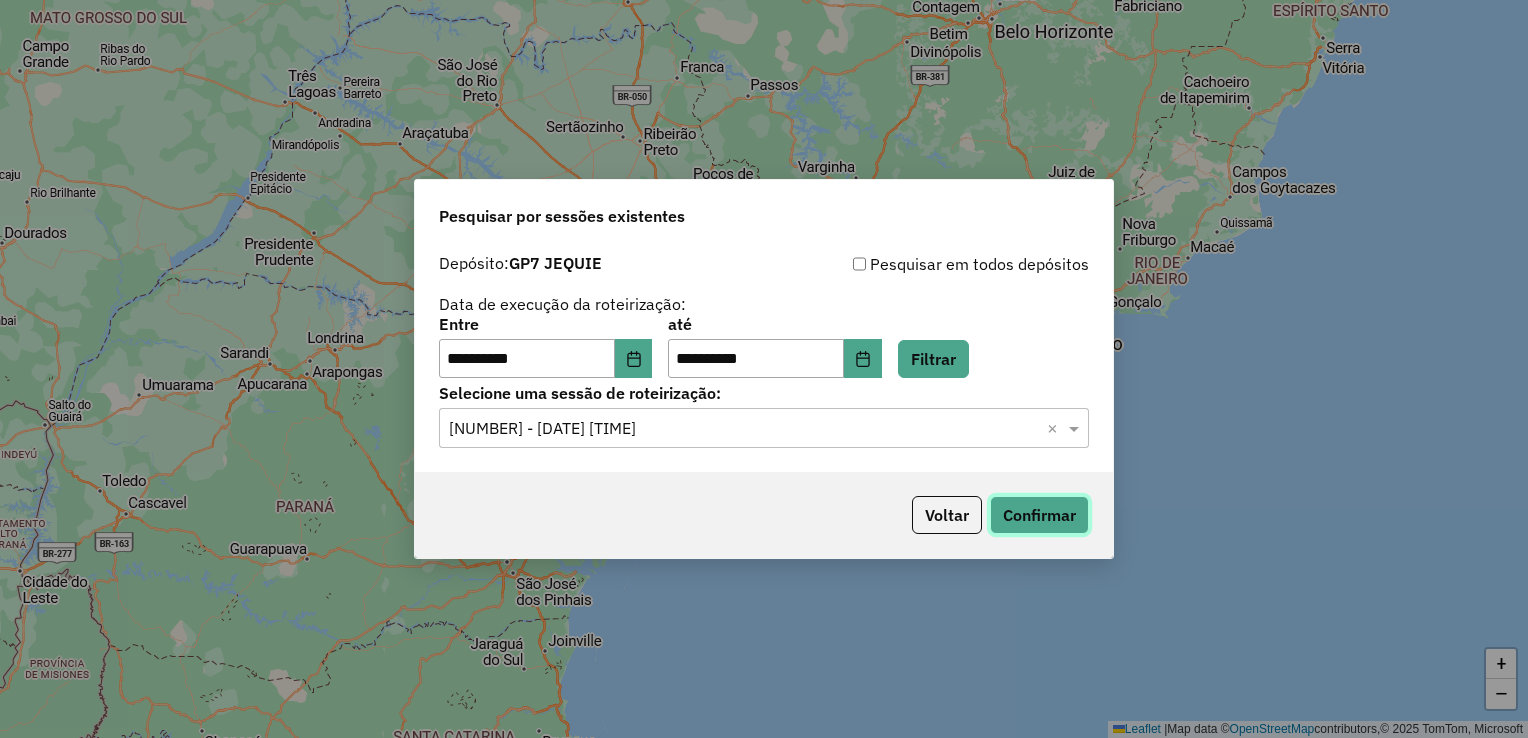 click on "Confirmar" 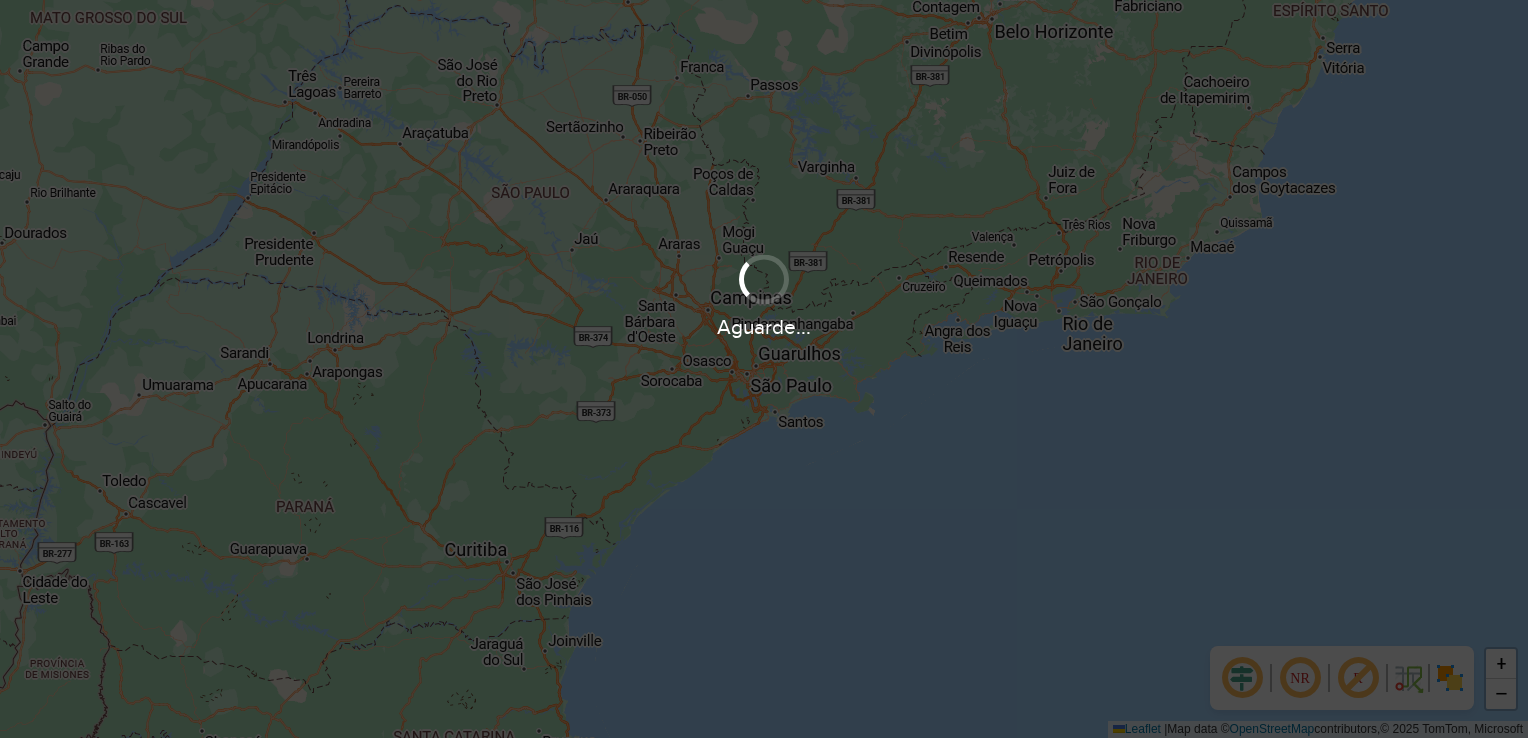 scroll, scrollTop: 0, scrollLeft: 0, axis: both 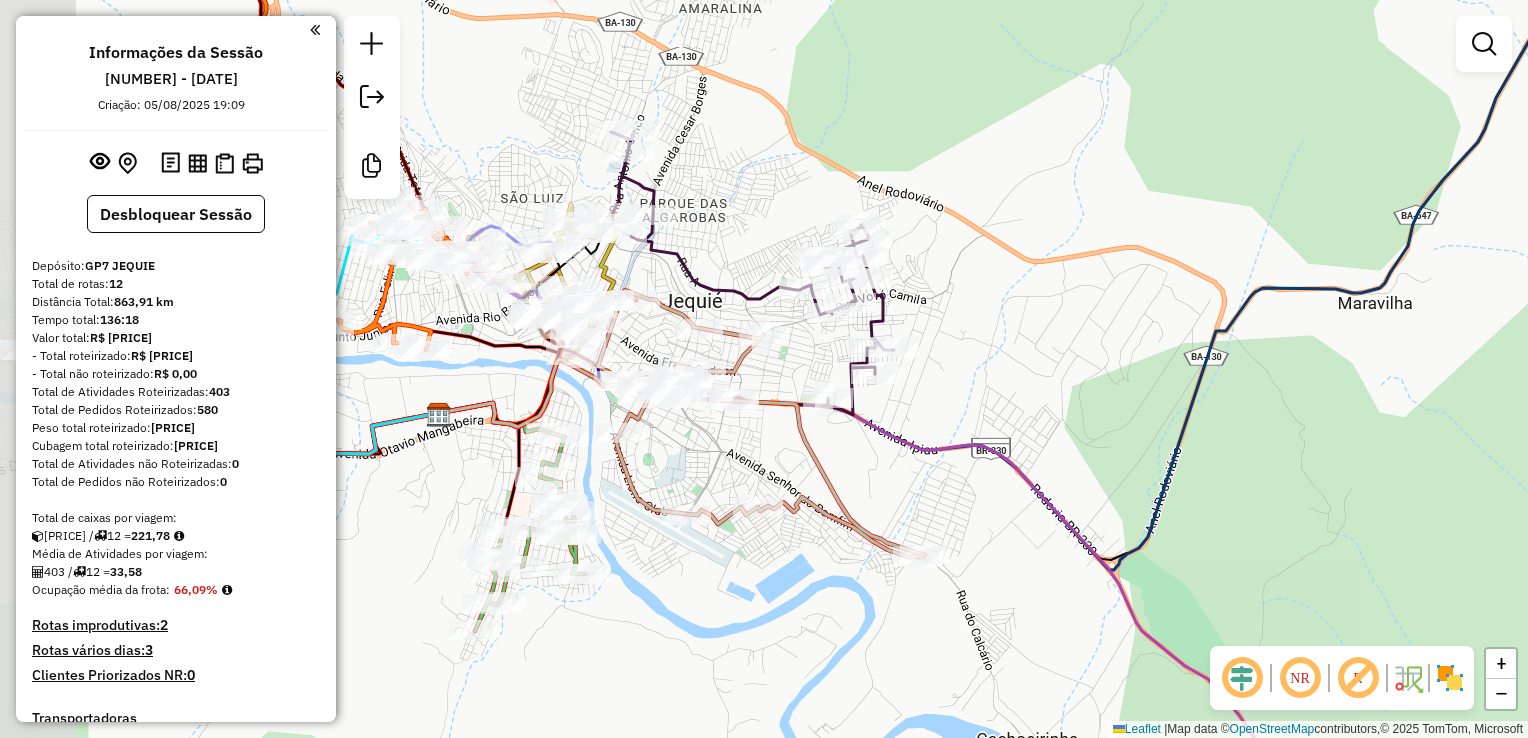 drag, startPoint x: 658, startPoint y: 422, endPoint x: 1063, endPoint y: 440, distance: 405.3998 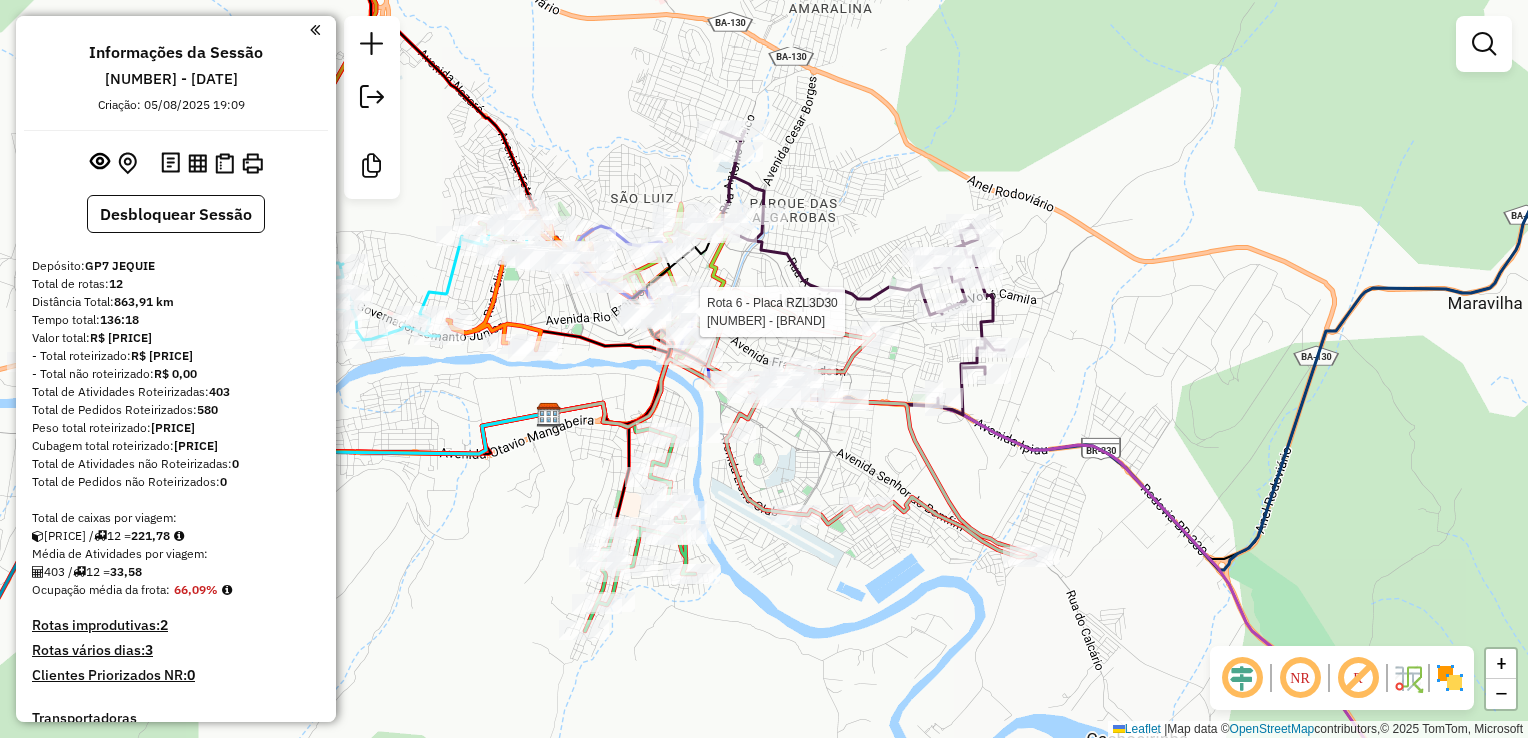 select on "**********" 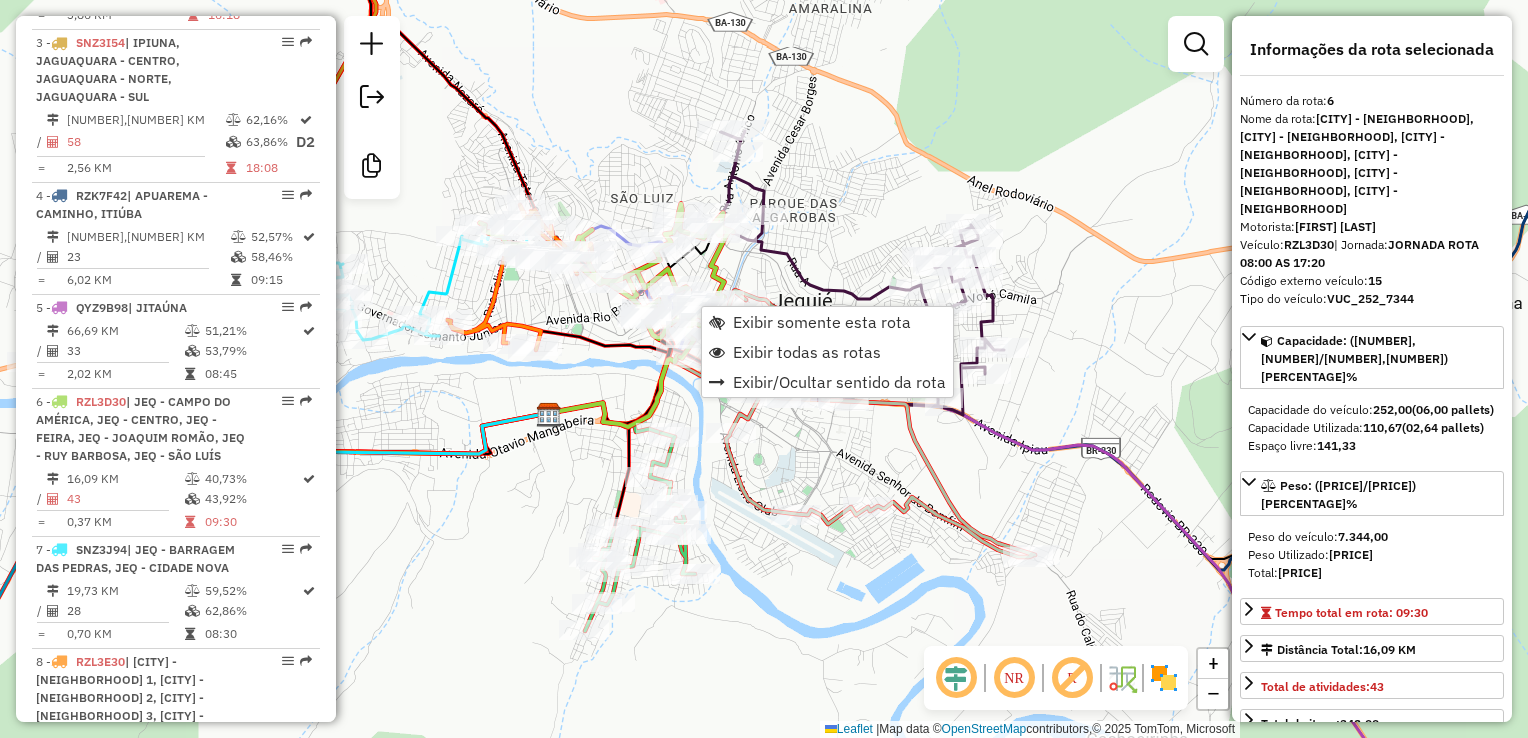 scroll, scrollTop: 1475, scrollLeft: 0, axis: vertical 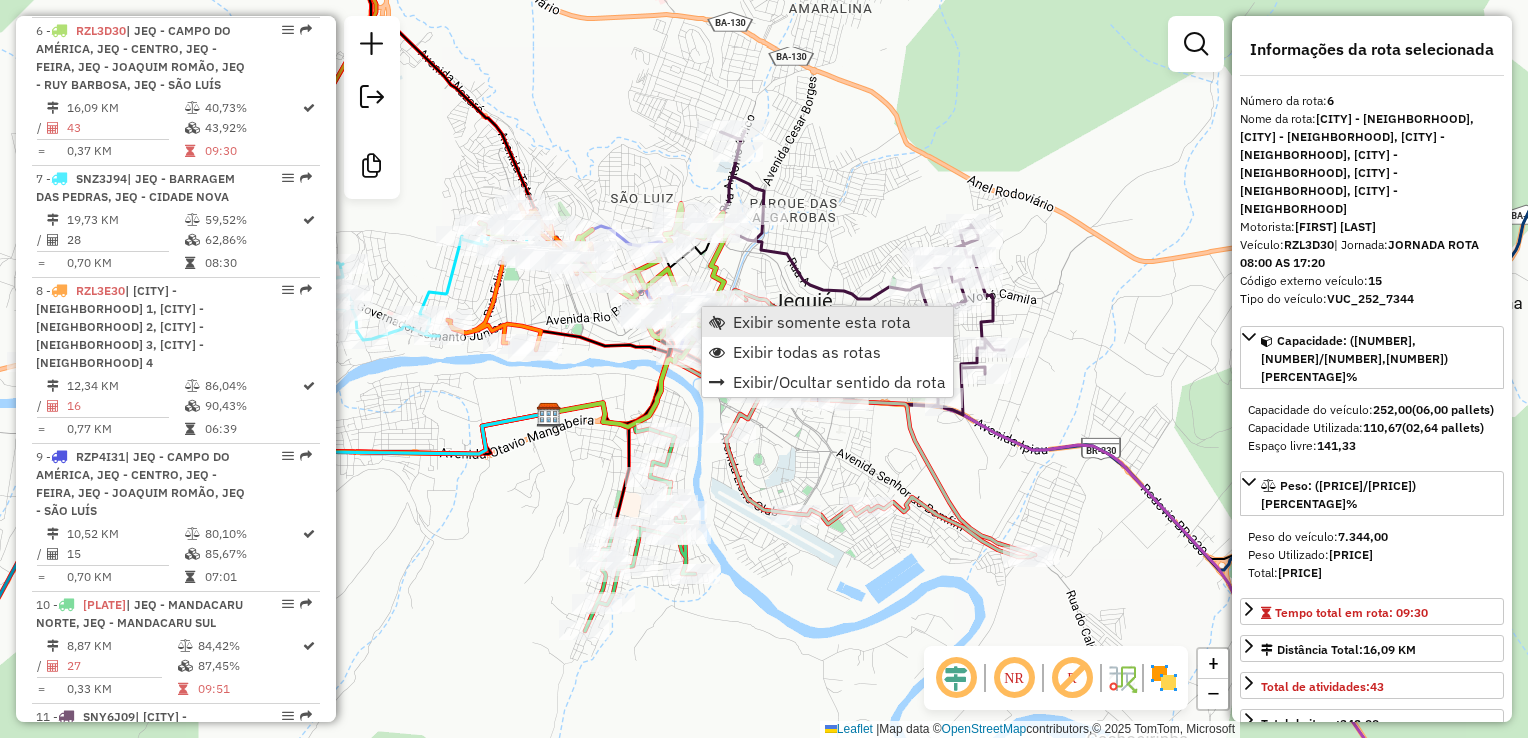 click on "Exibir somente esta rota" at bounding box center [822, 322] 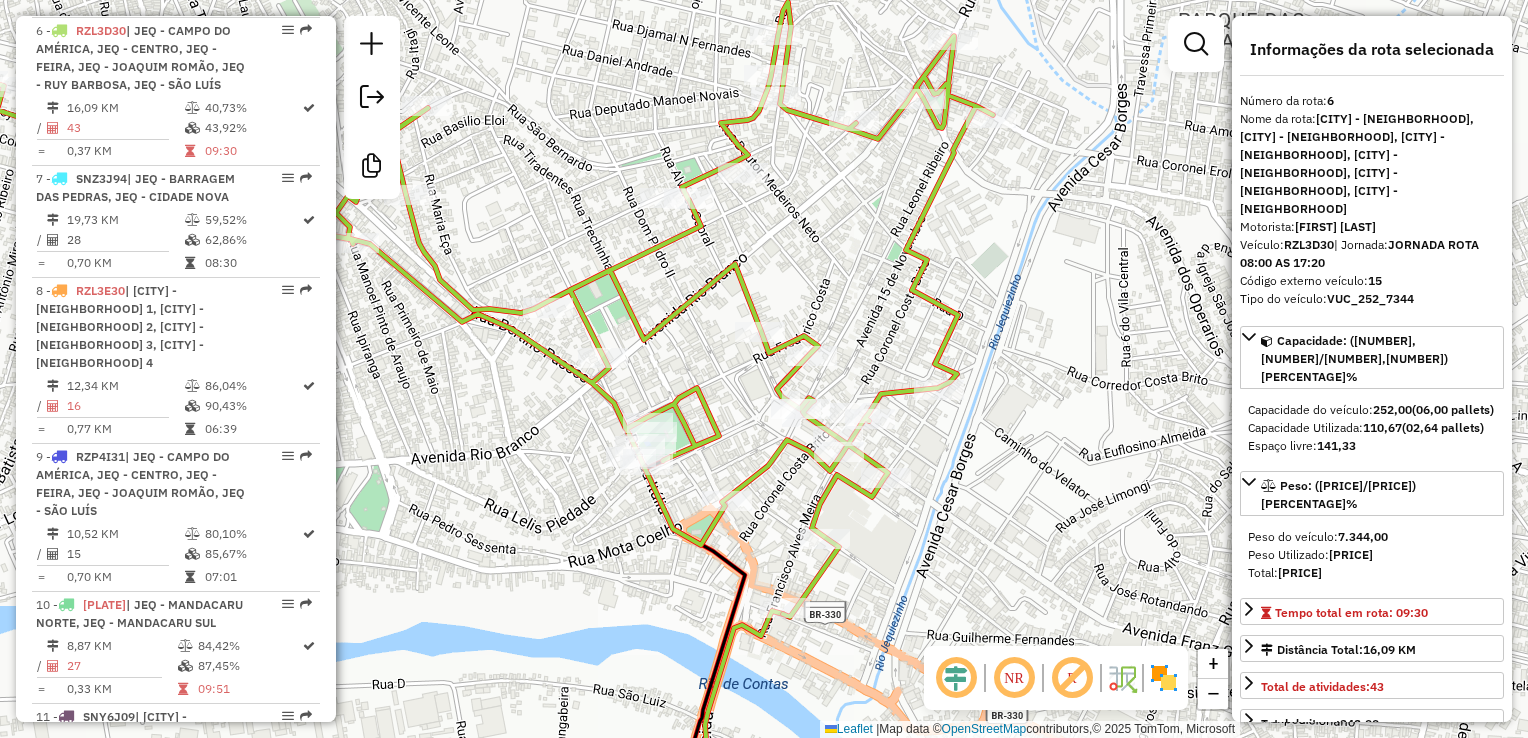 drag, startPoint x: 1016, startPoint y: 414, endPoint x: 1072, endPoint y: 486, distance: 91.214035 